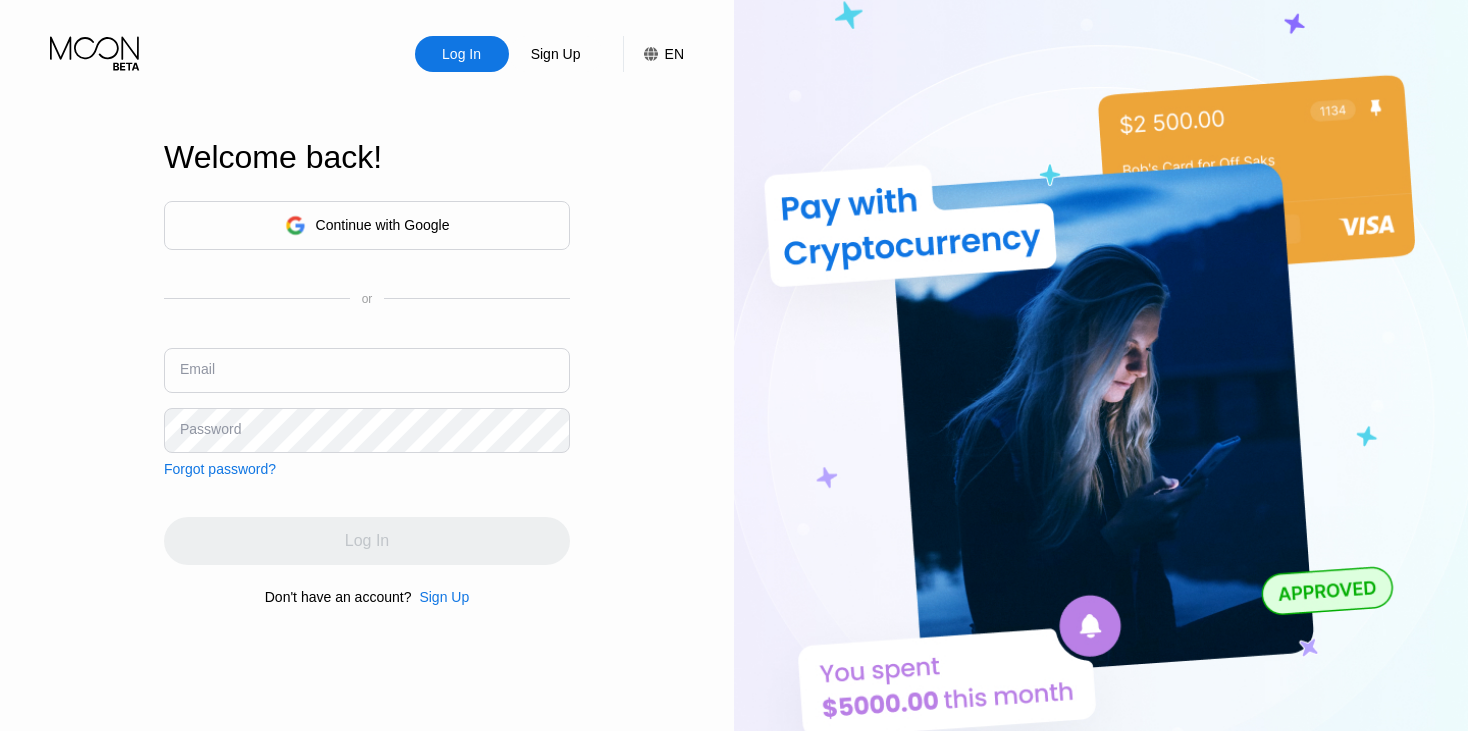 scroll, scrollTop: 0, scrollLeft: 0, axis: both 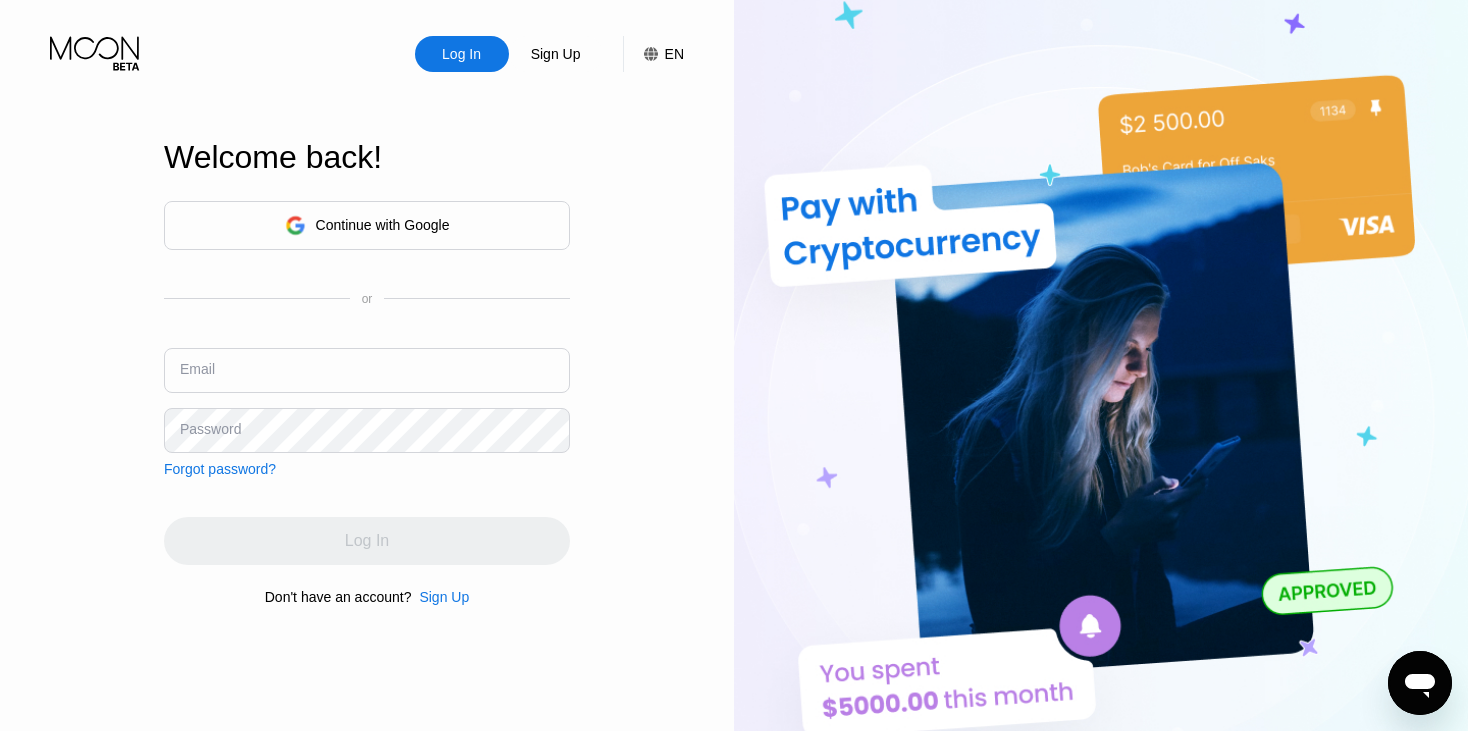 click at bounding box center (367, 370) 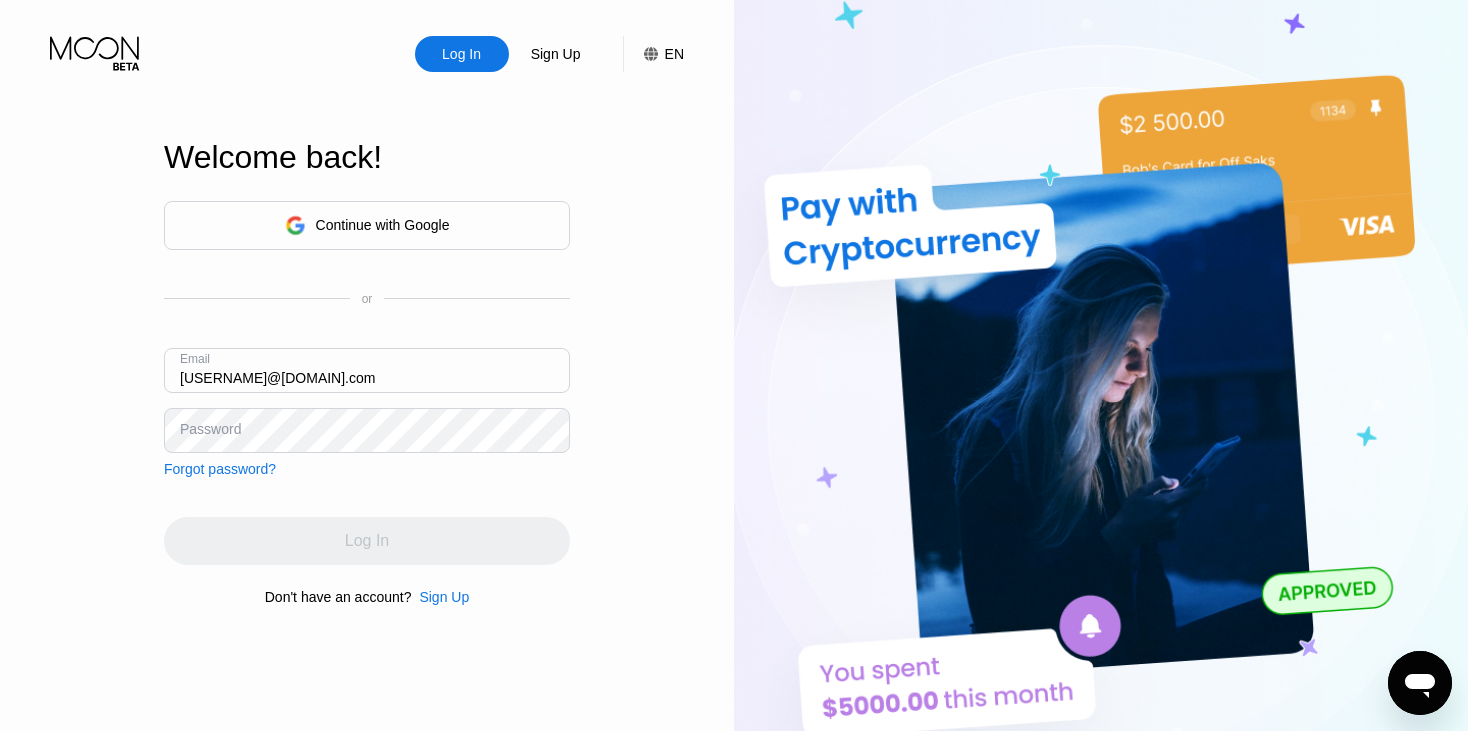 type on "Aln1962b@yahoo.com" 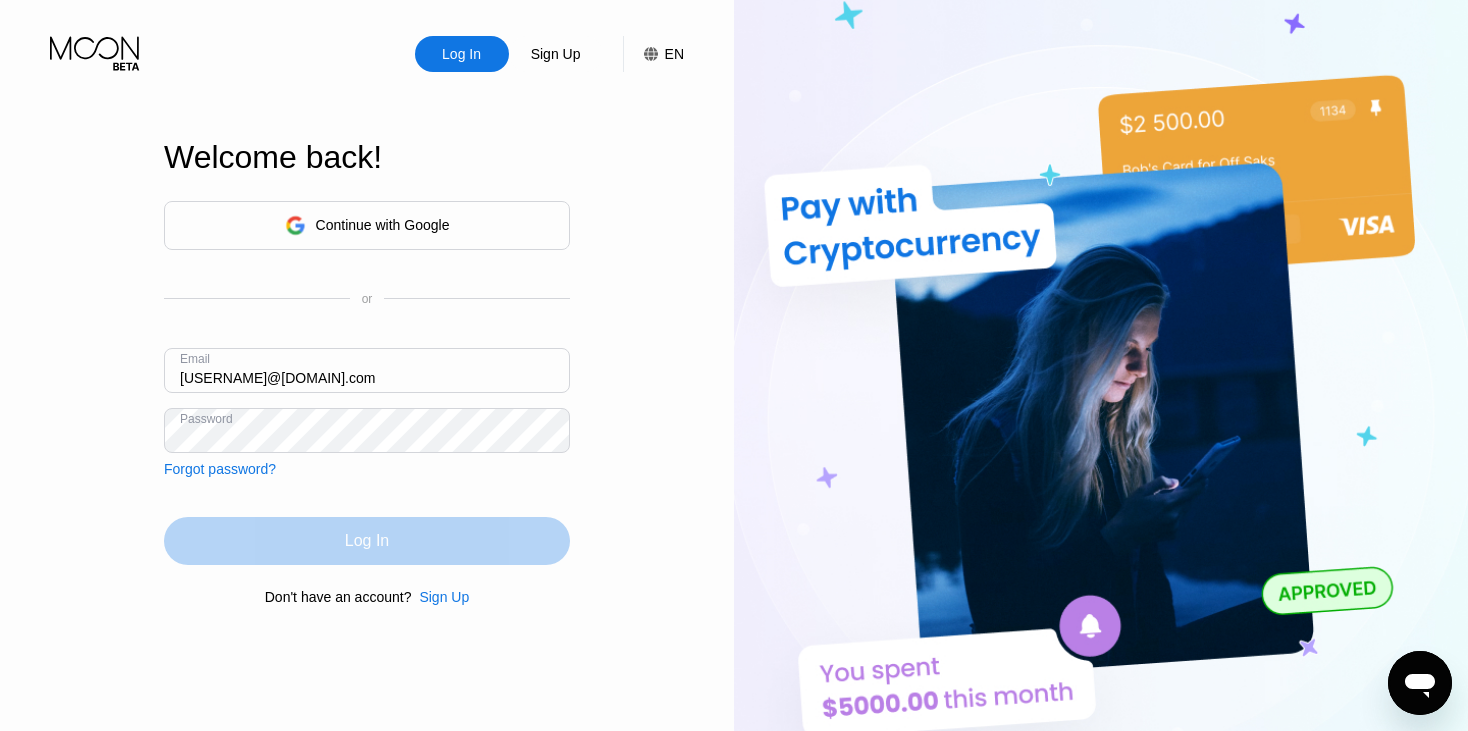 click on "Log In" at bounding box center [367, 541] 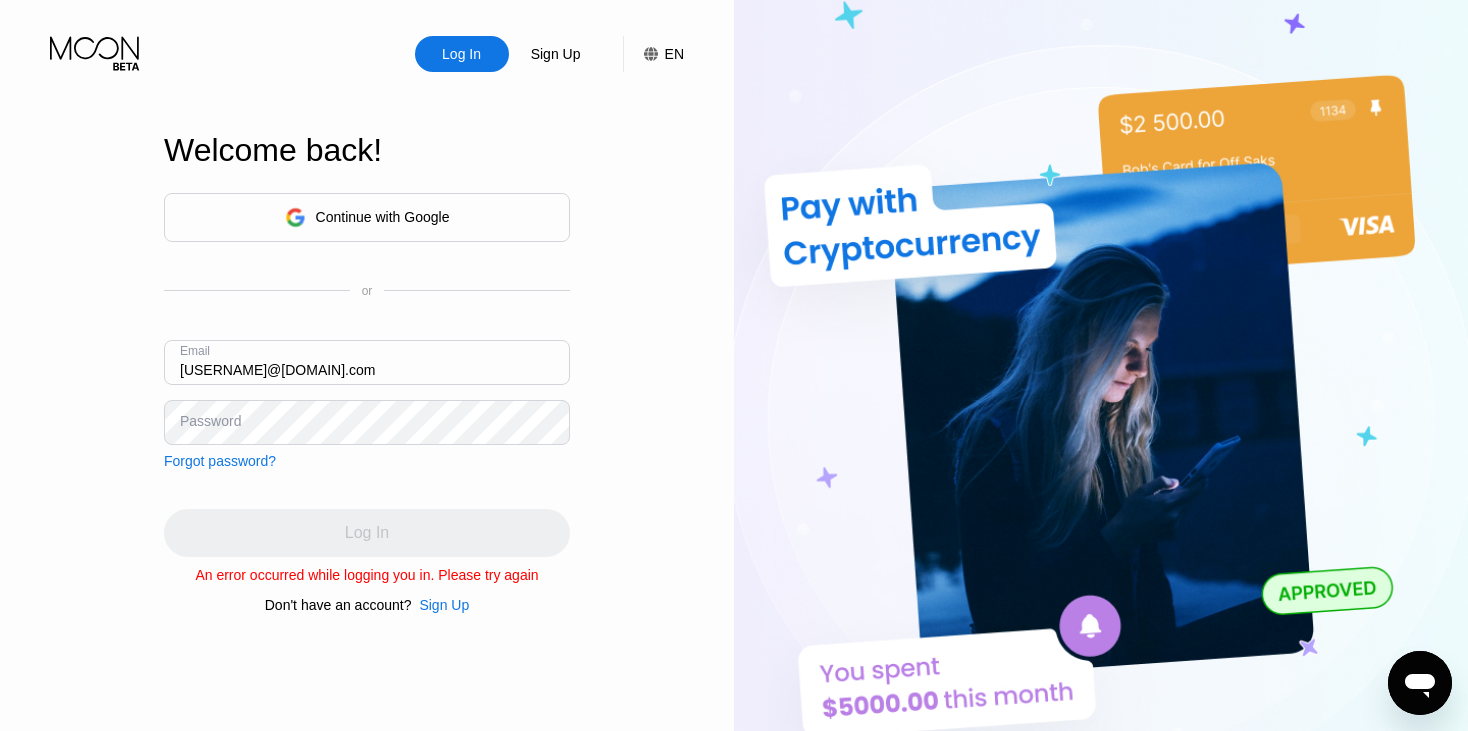 click on "Password" at bounding box center (210, 421) 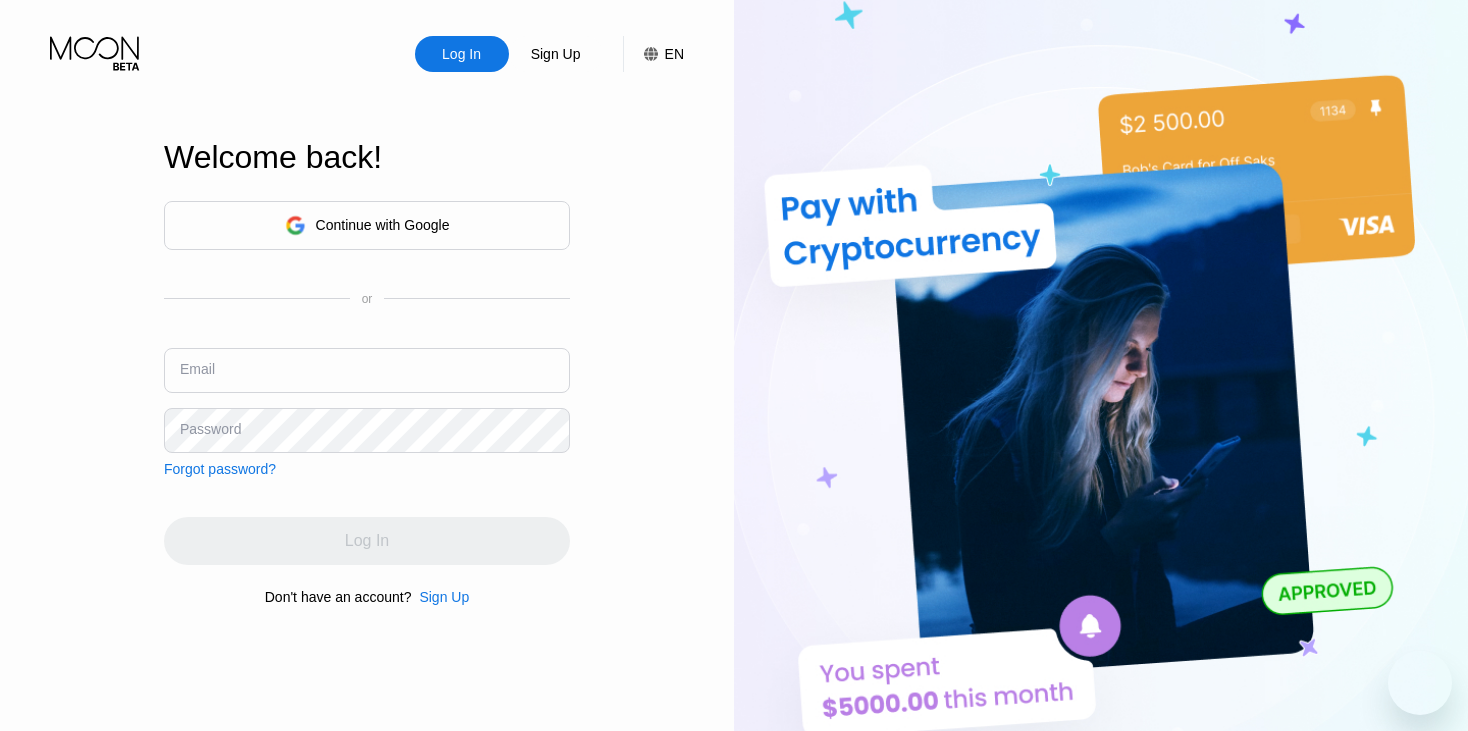 scroll, scrollTop: 0, scrollLeft: 0, axis: both 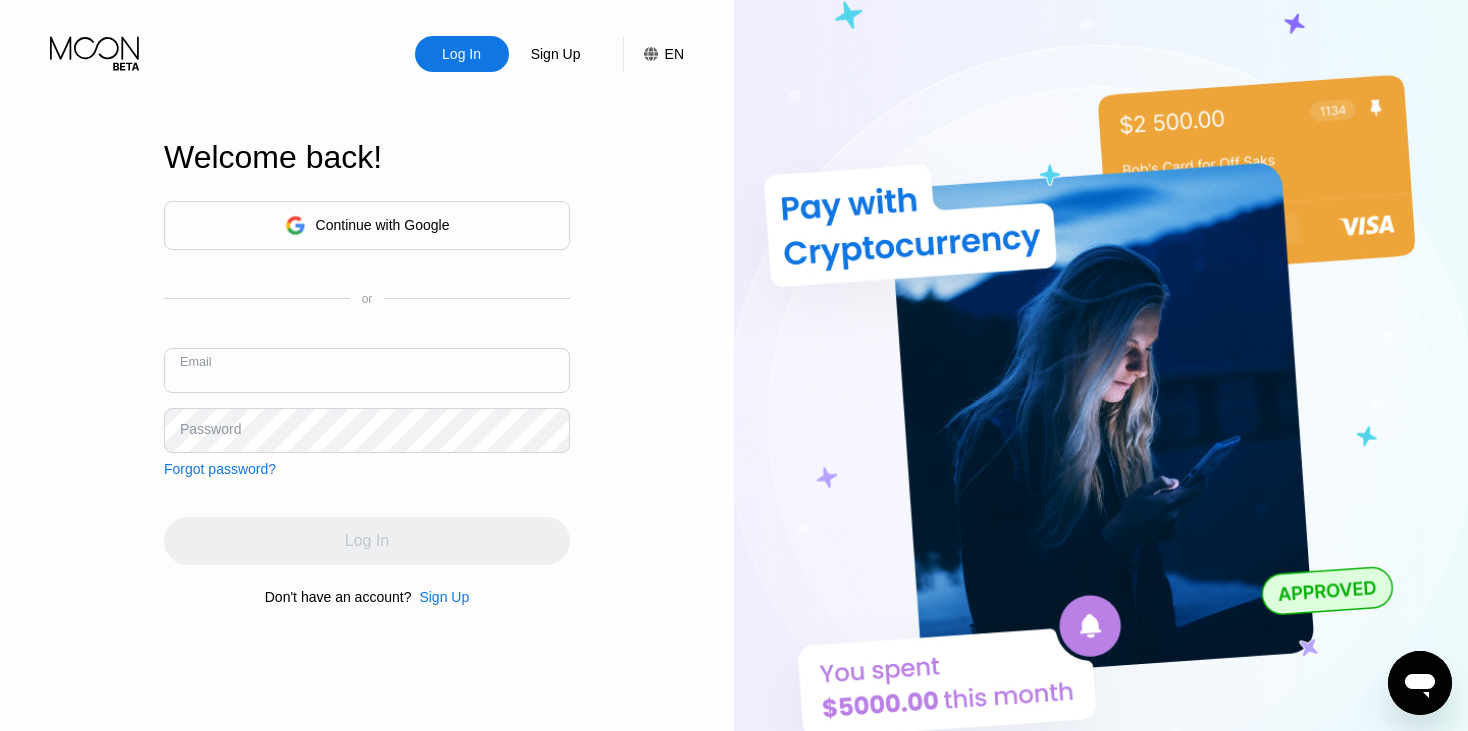 click at bounding box center (367, 370) 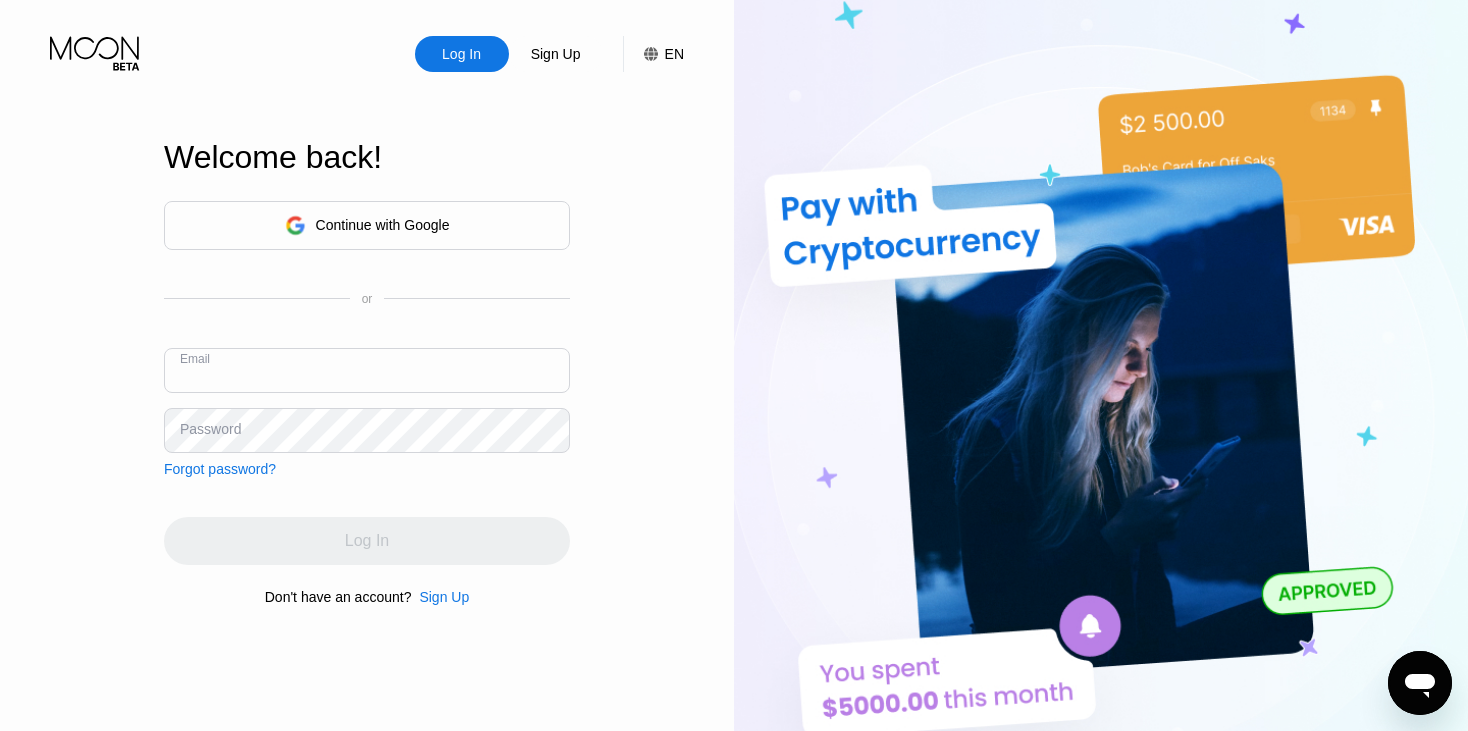 paste on "Babagiwa@241" 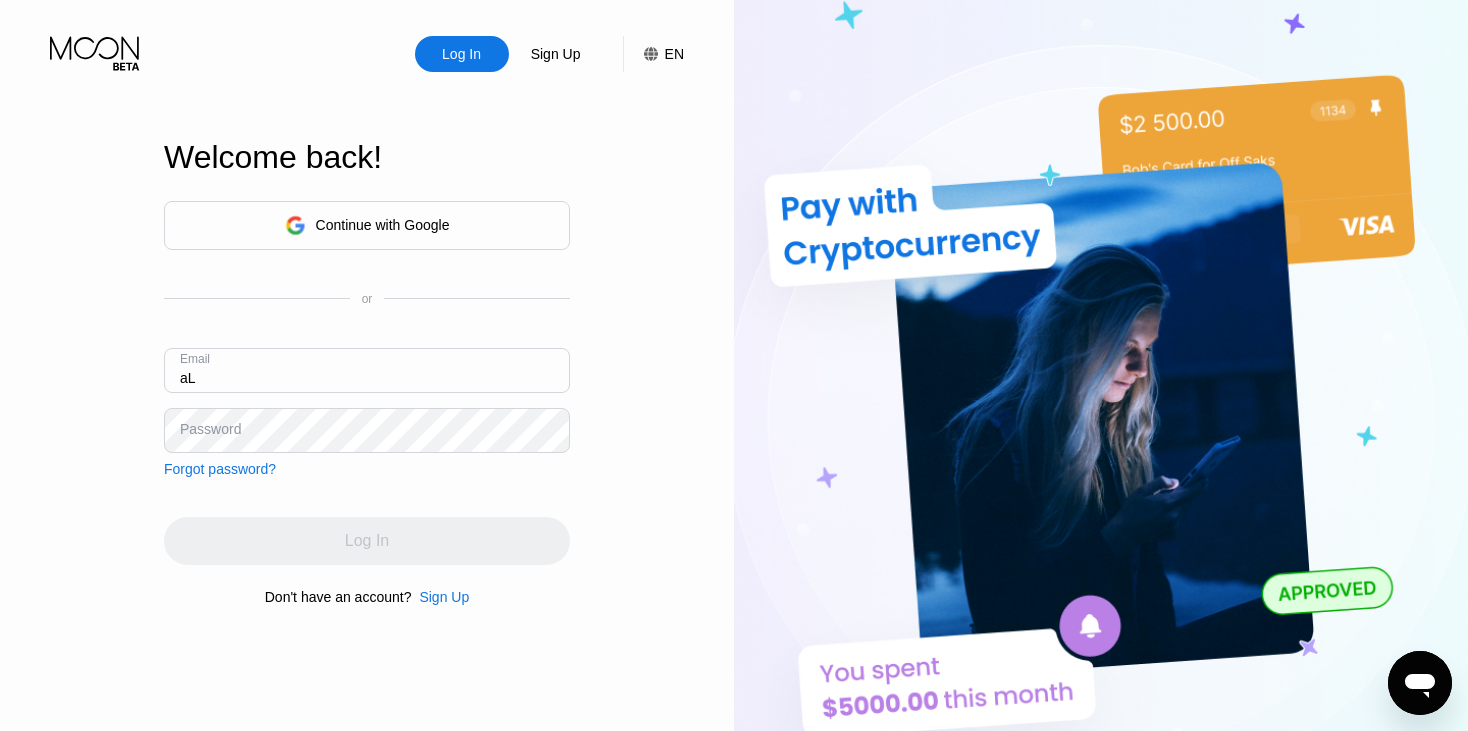 type on "a" 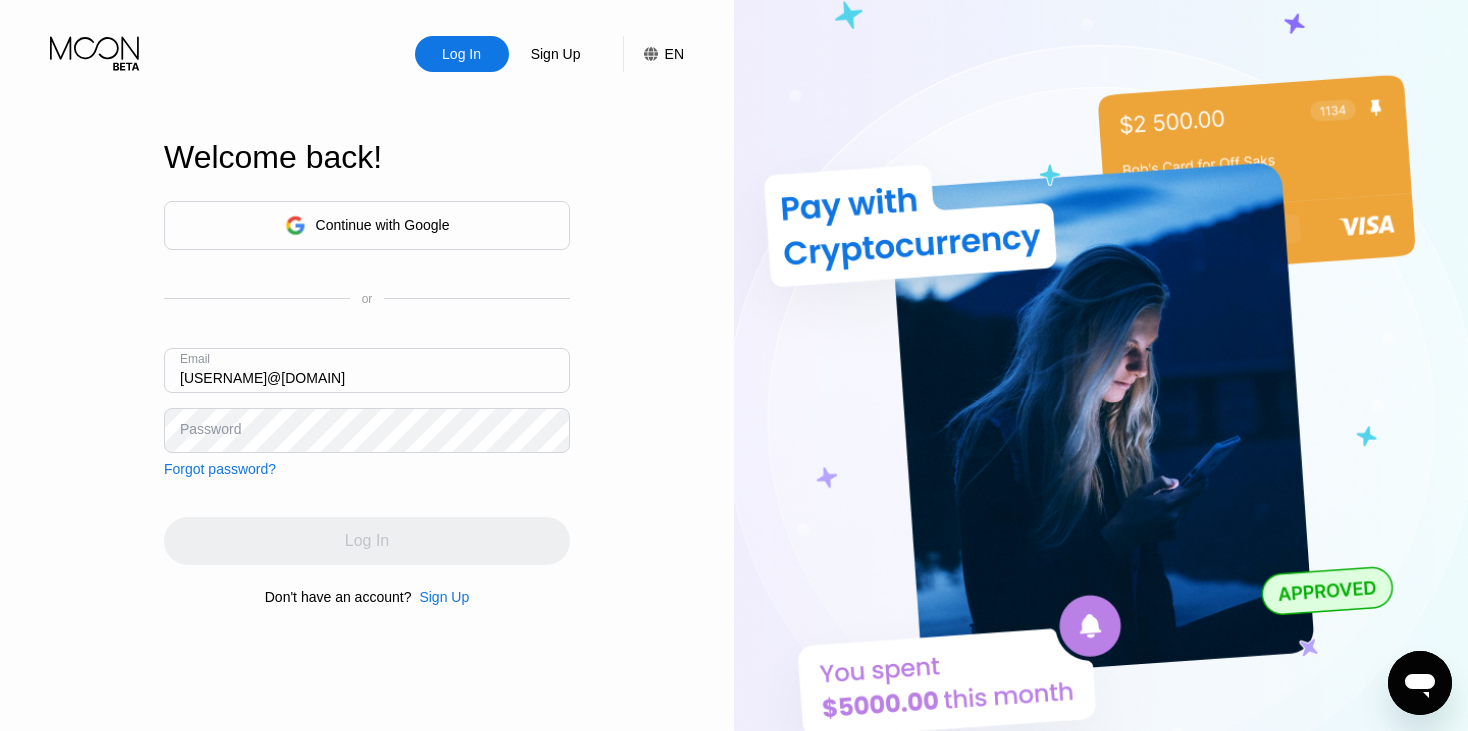 type on "Aln1962b@yahoo.com" 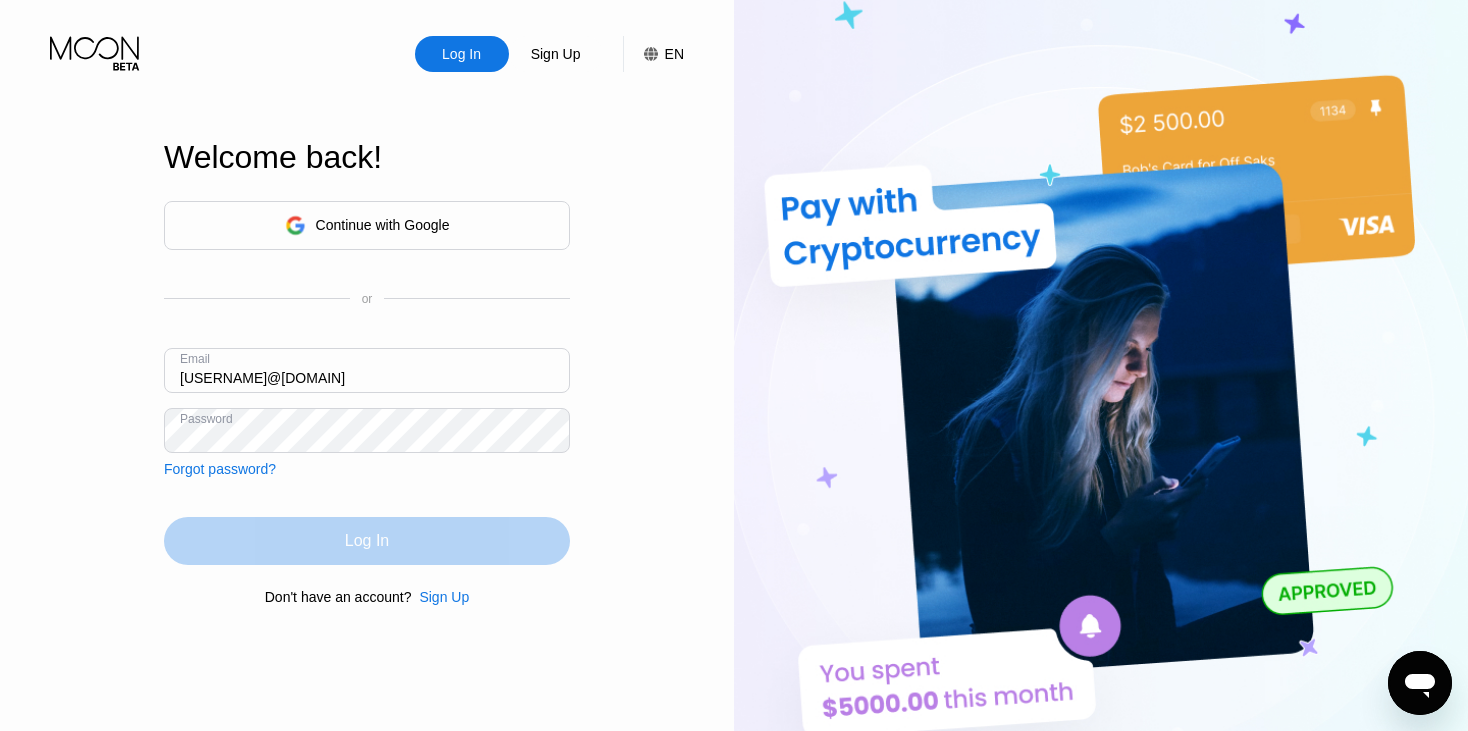 click on "Log In" at bounding box center [367, 541] 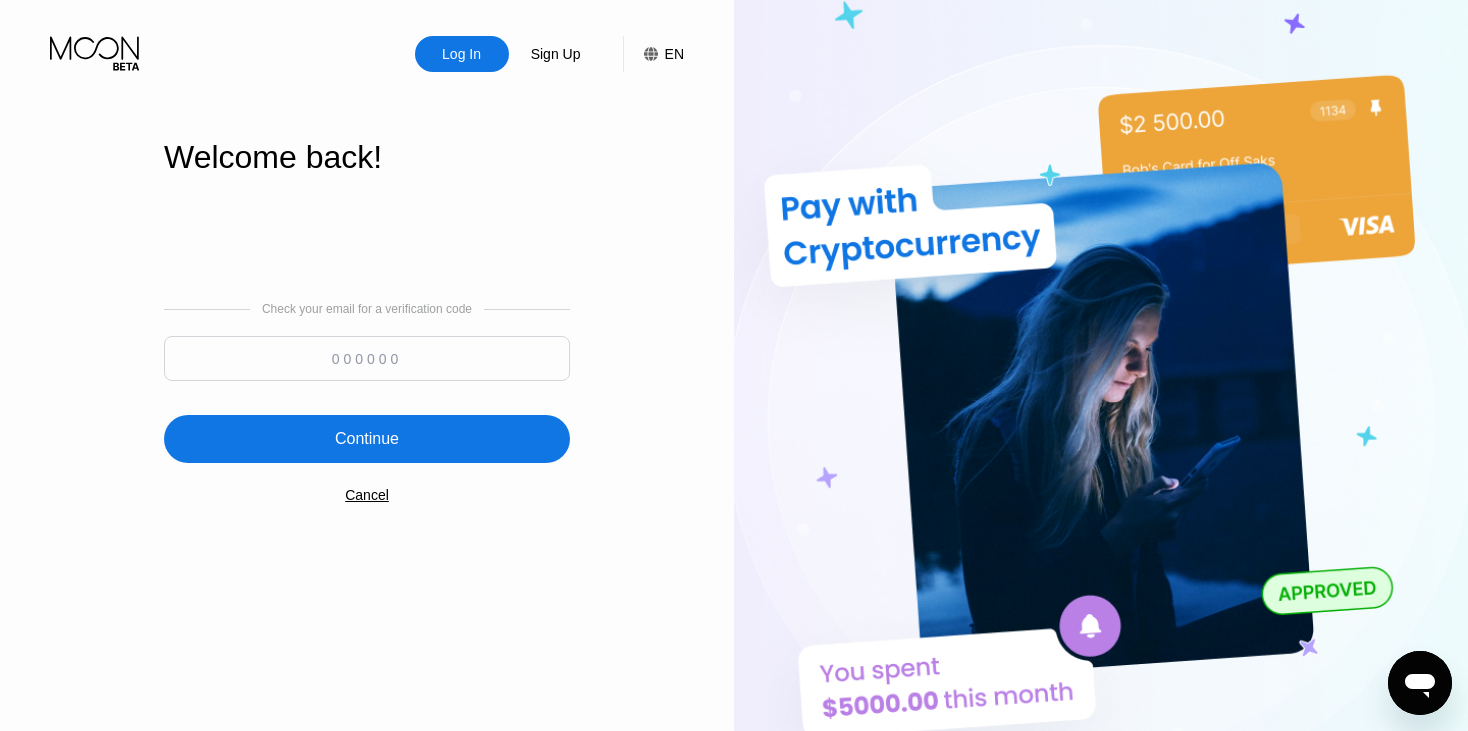click at bounding box center (367, 358) 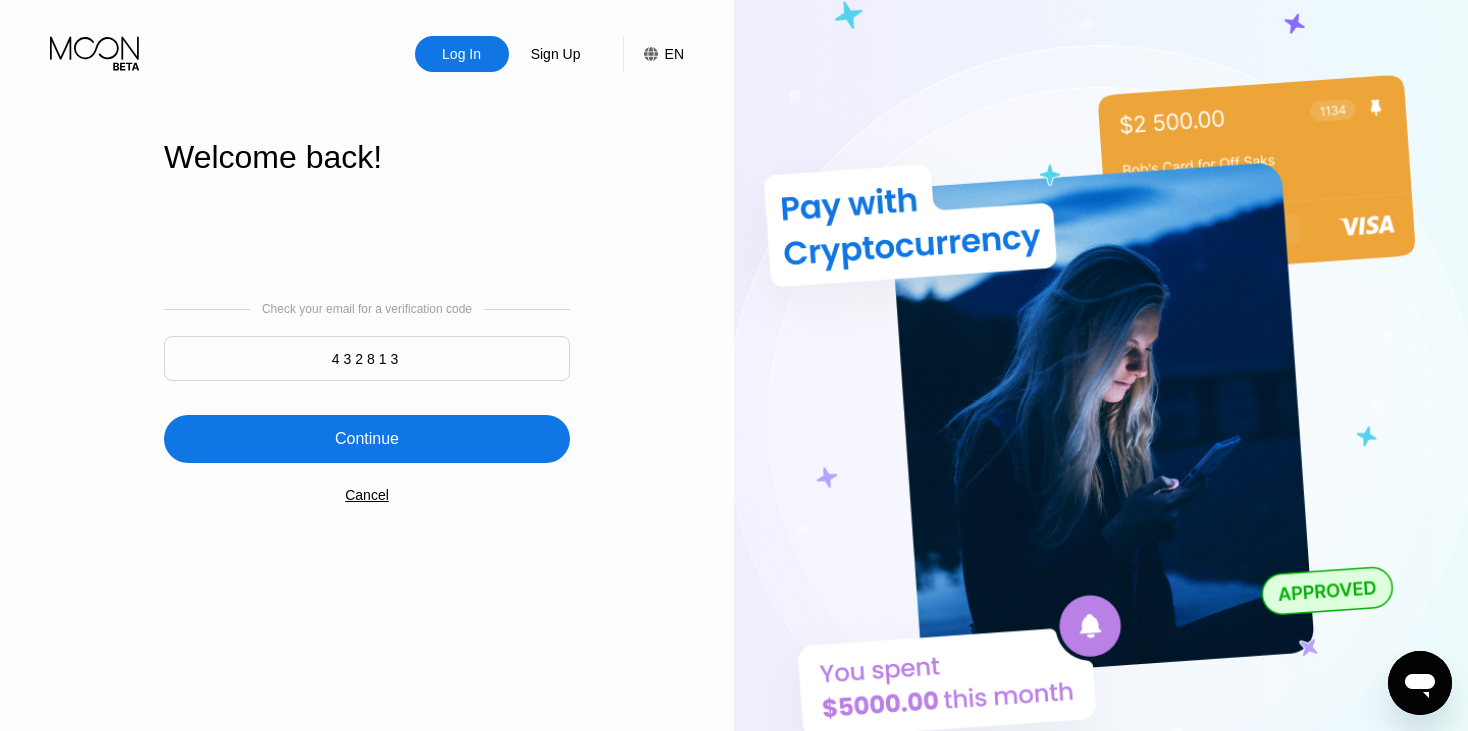type on "432813" 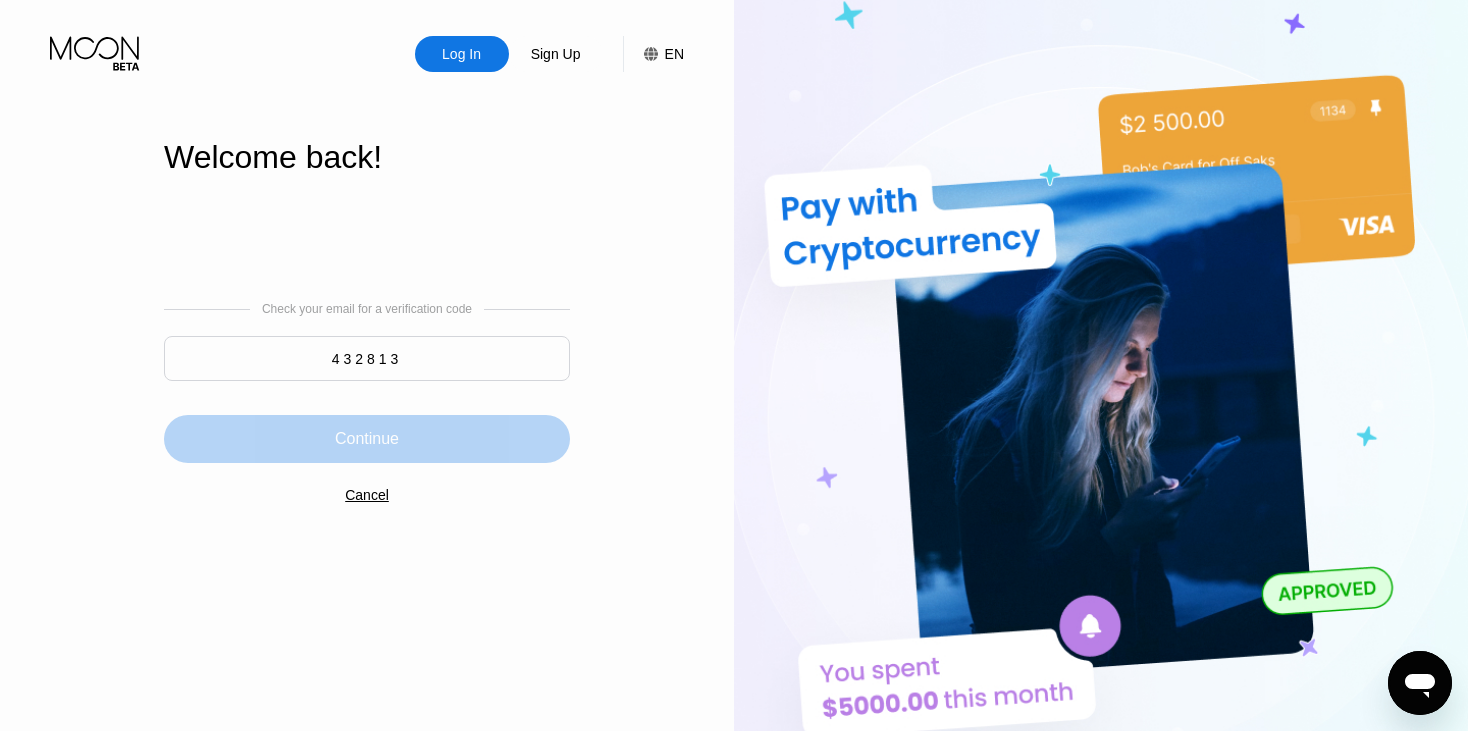 click on "Continue" at bounding box center [367, 439] 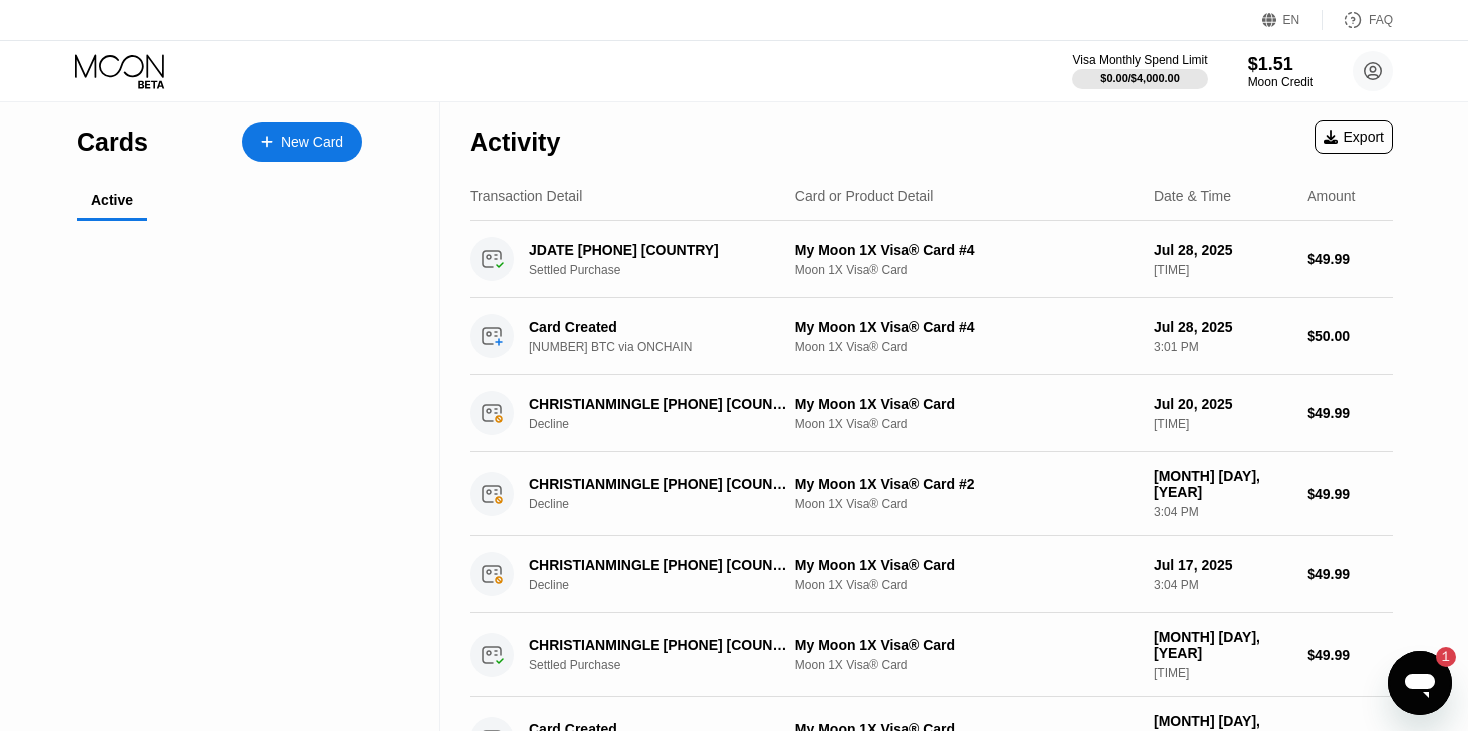 scroll, scrollTop: 0, scrollLeft: 0, axis: both 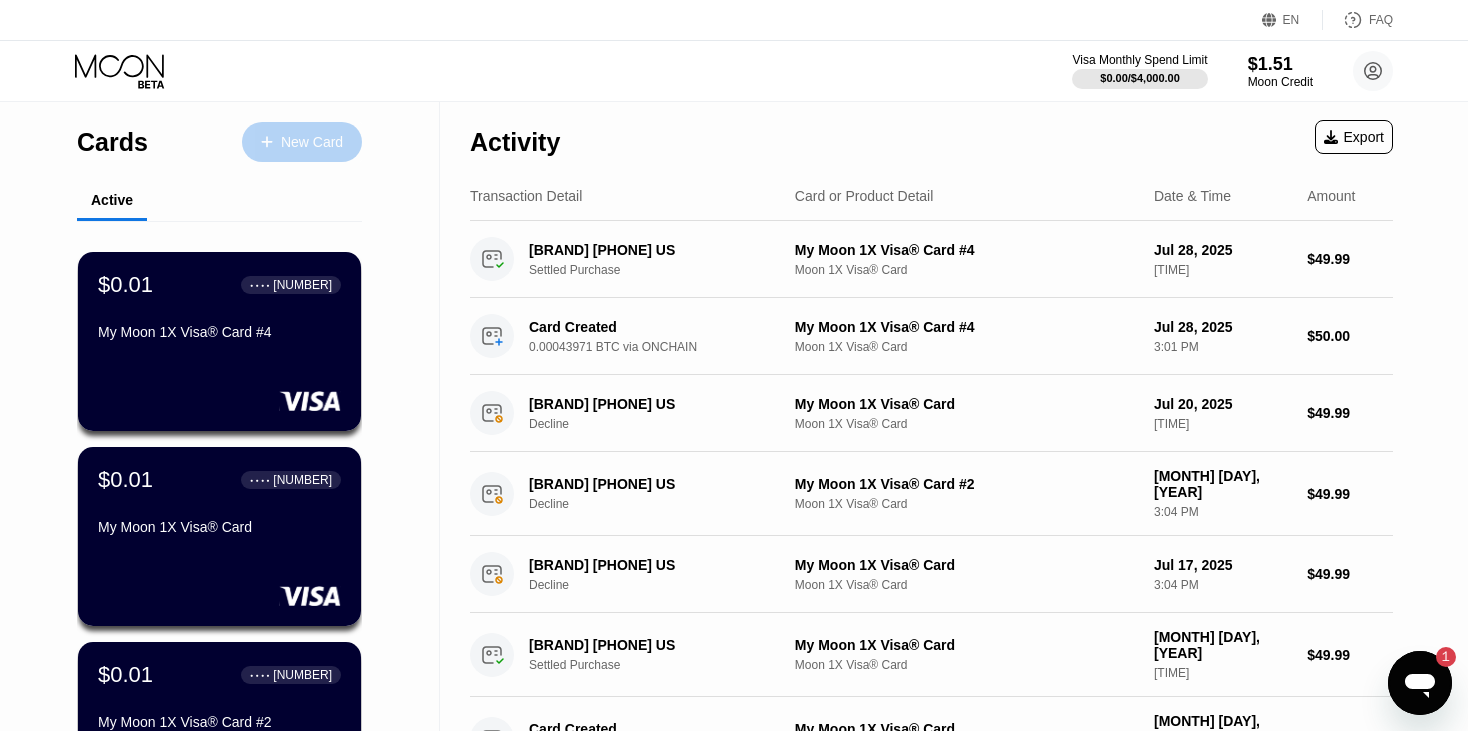 click on "New Card" at bounding box center [312, 142] 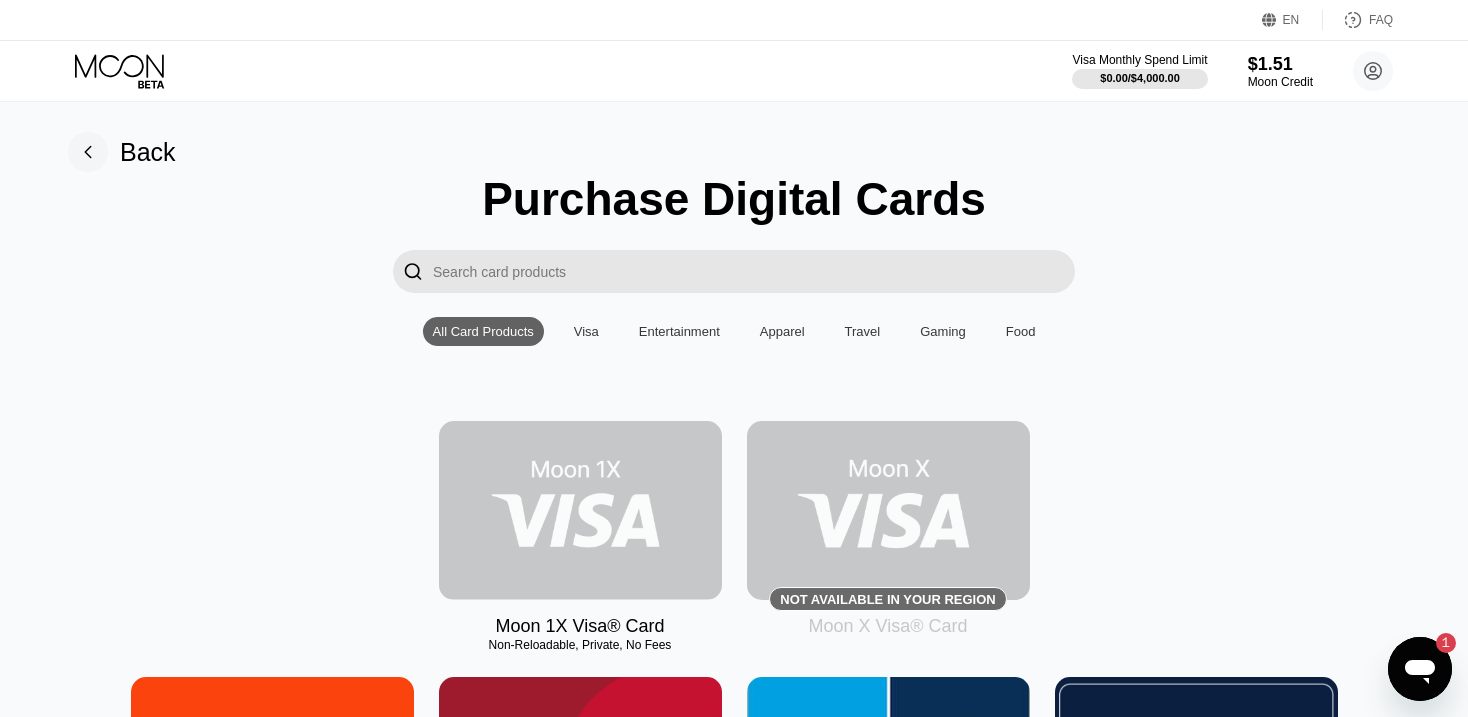 click at bounding box center (580, 510) 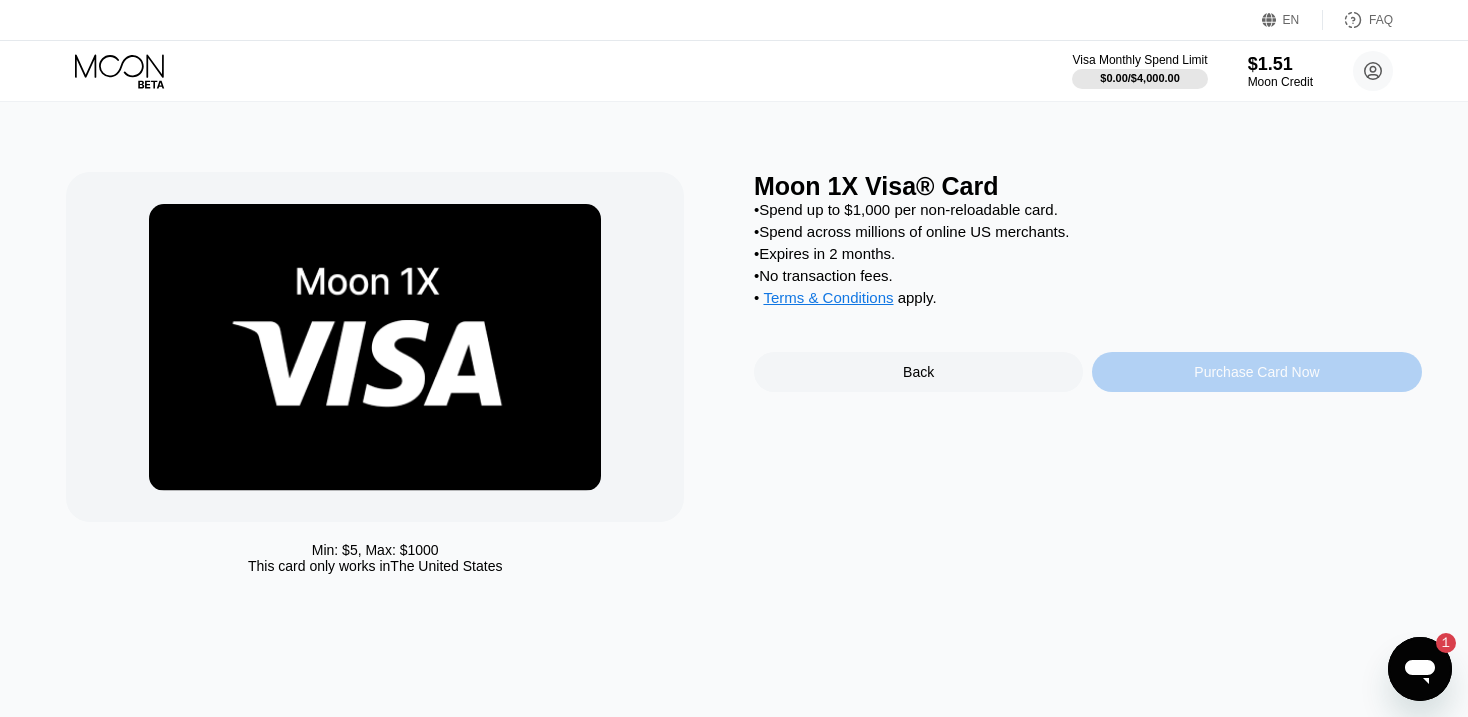 click on "Purchase Card Now" at bounding box center (1256, 372) 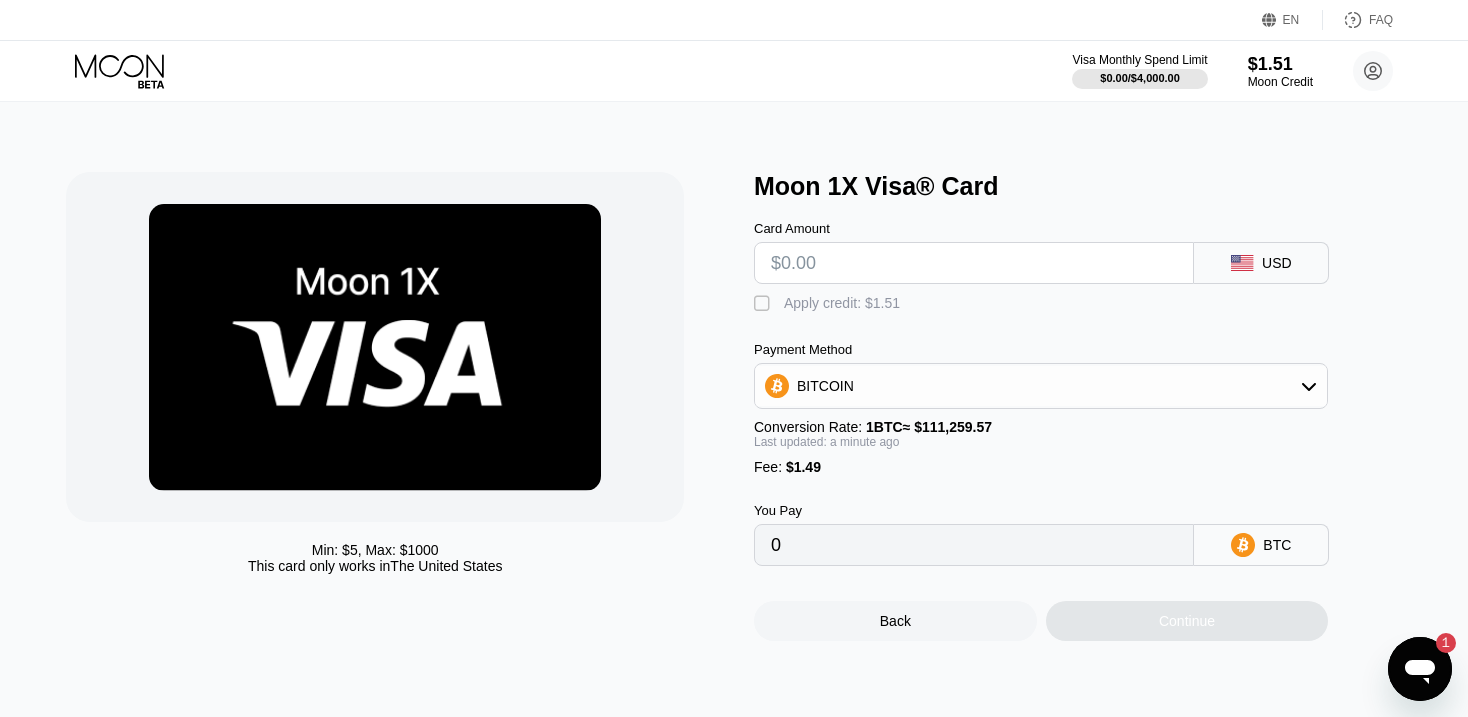 click at bounding box center [974, 263] 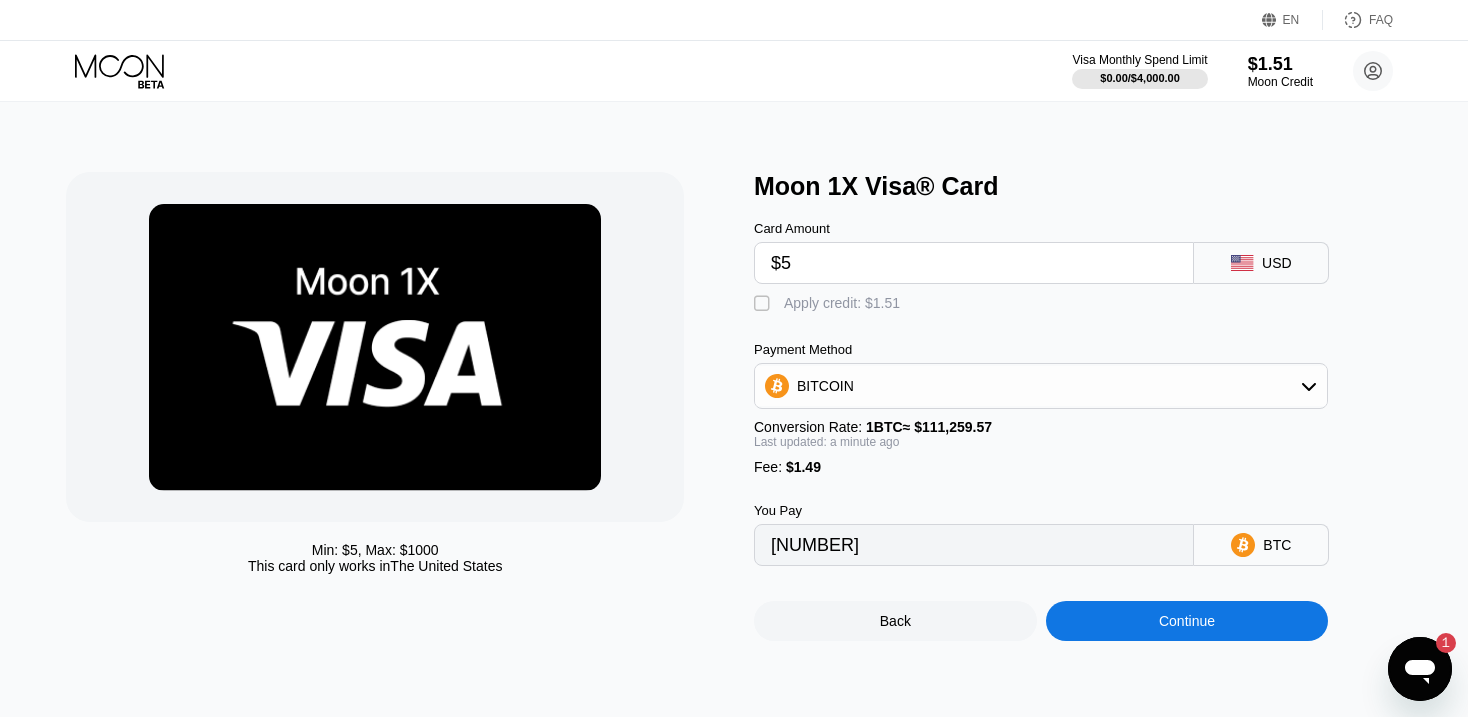 type on "0.00005834" 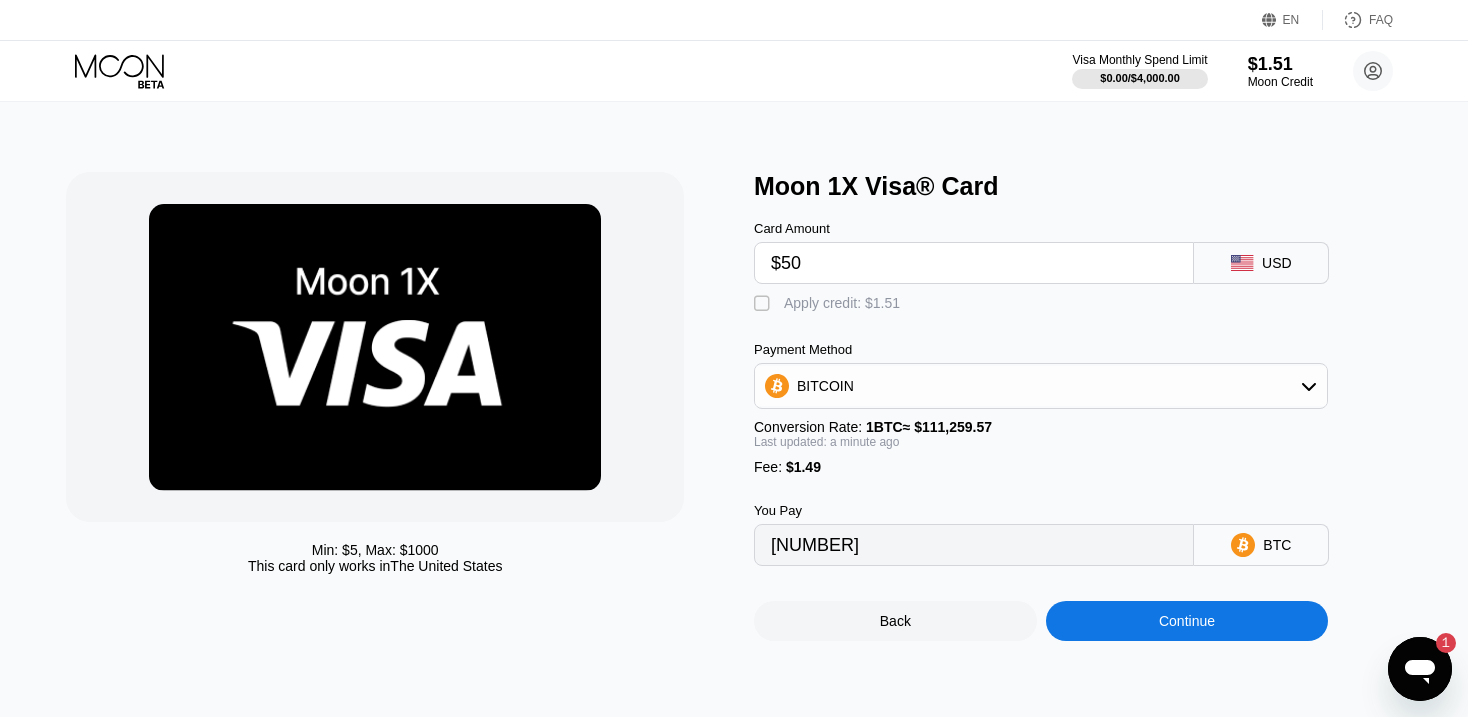 type on "0.00046280" 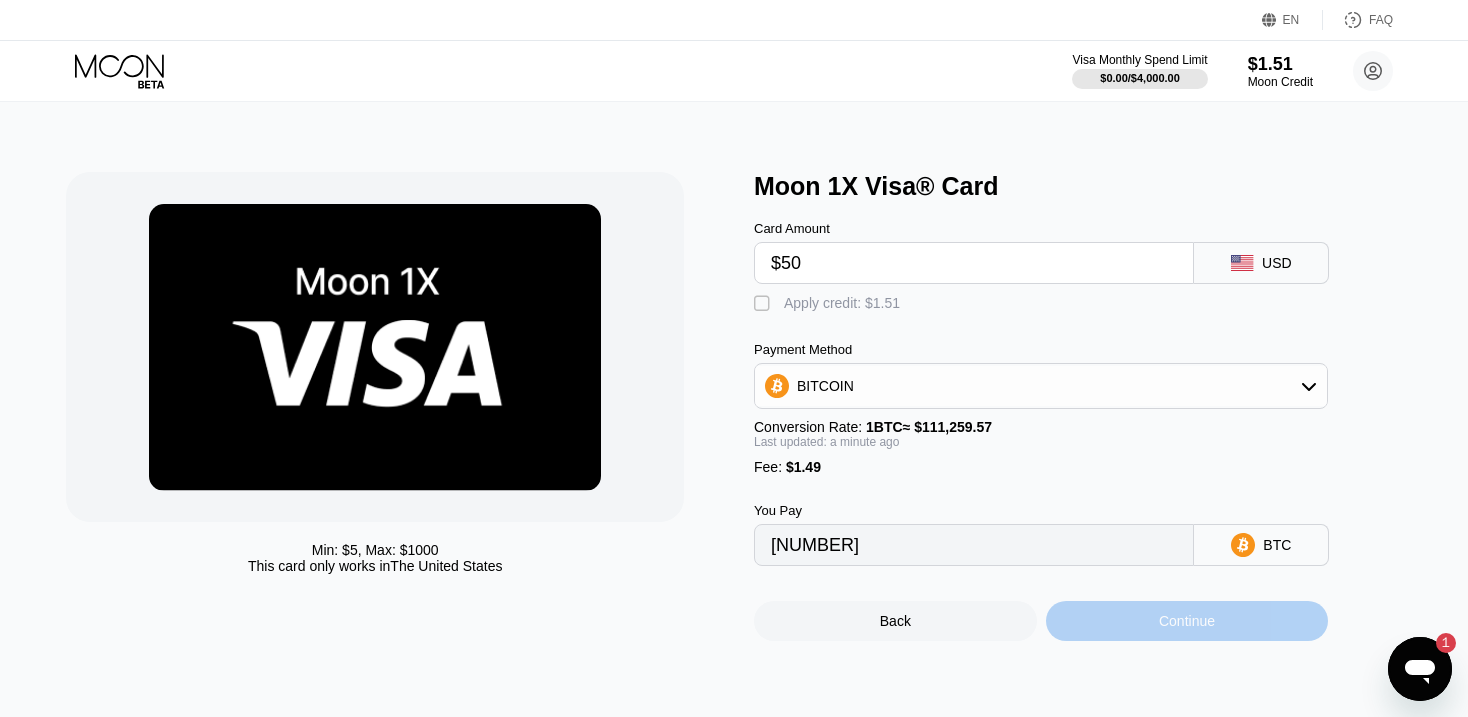 click on "Continue" at bounding box center (1187, 621) 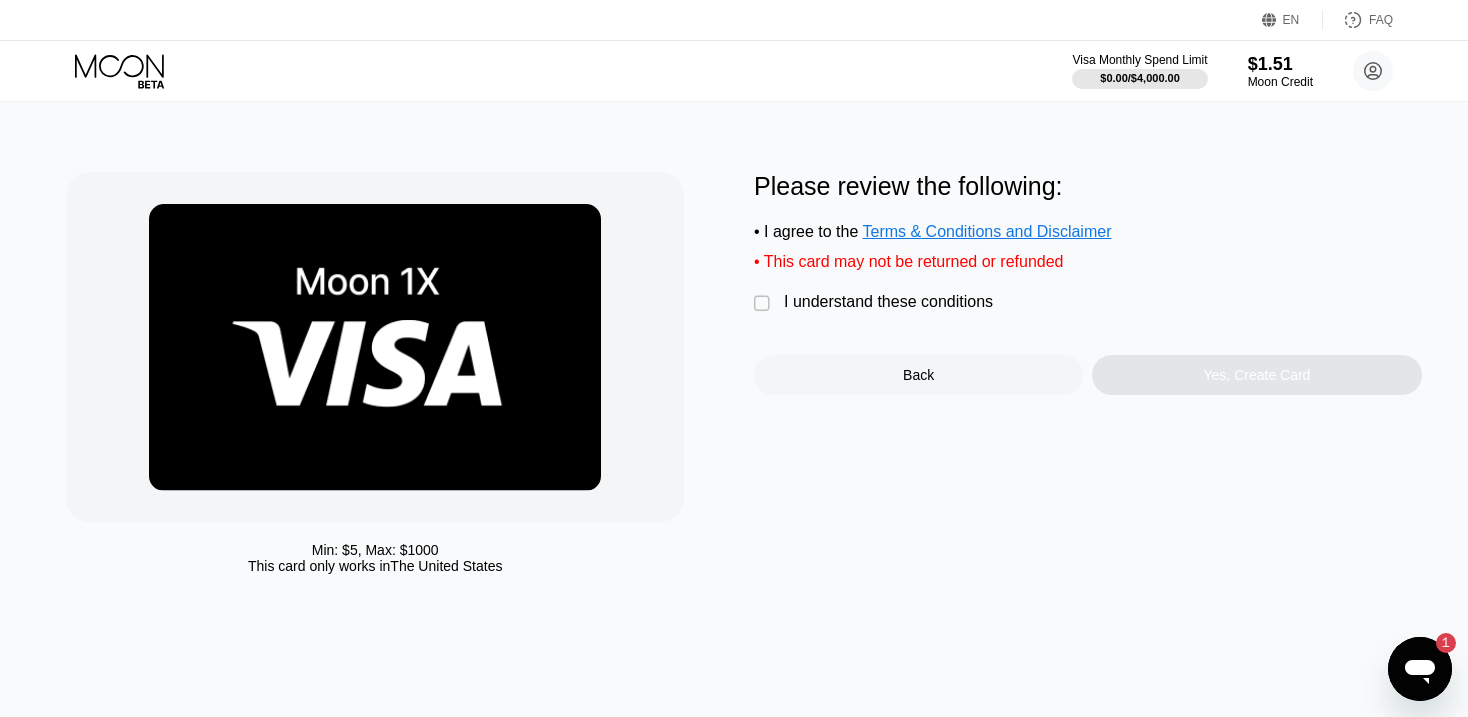 click on "" at bounding box center [764, 304] 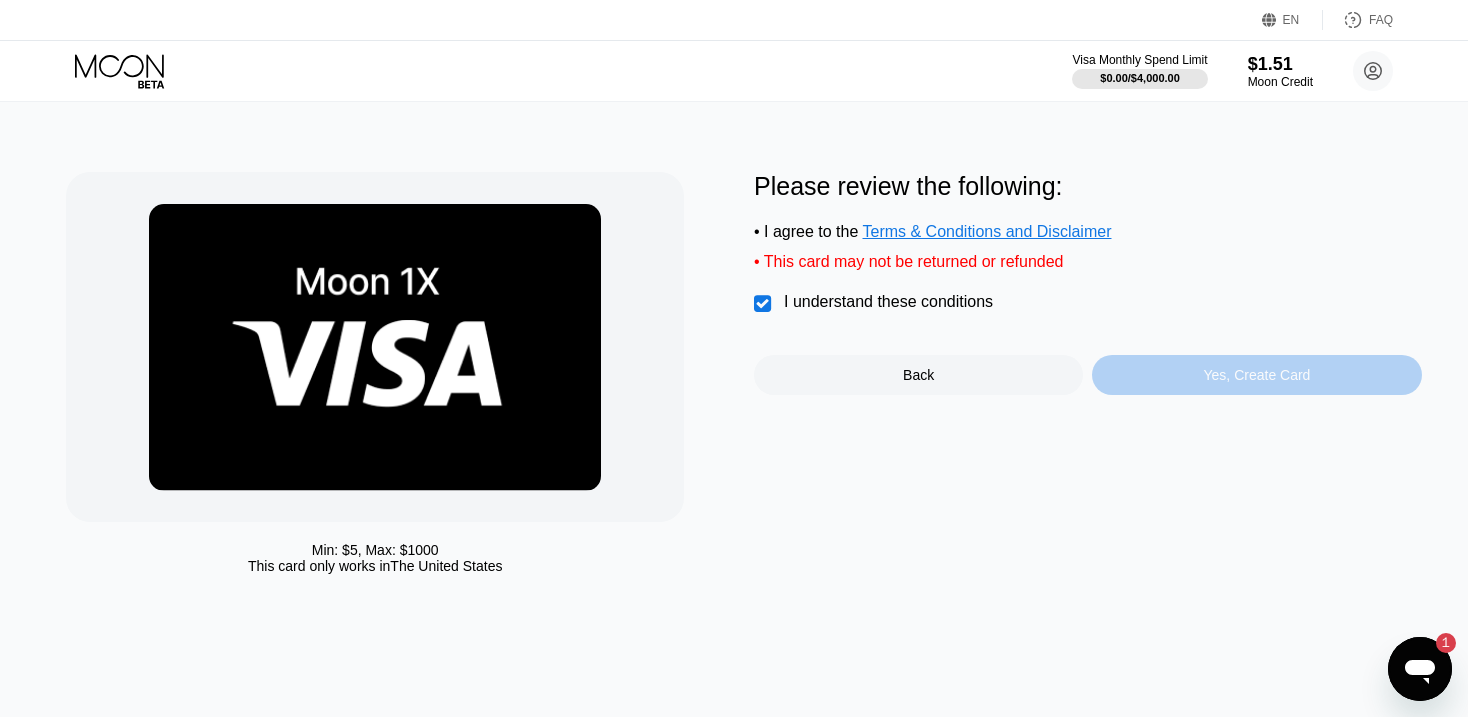 click on "Yes, Create Card" at bounding box center [1257, 375] 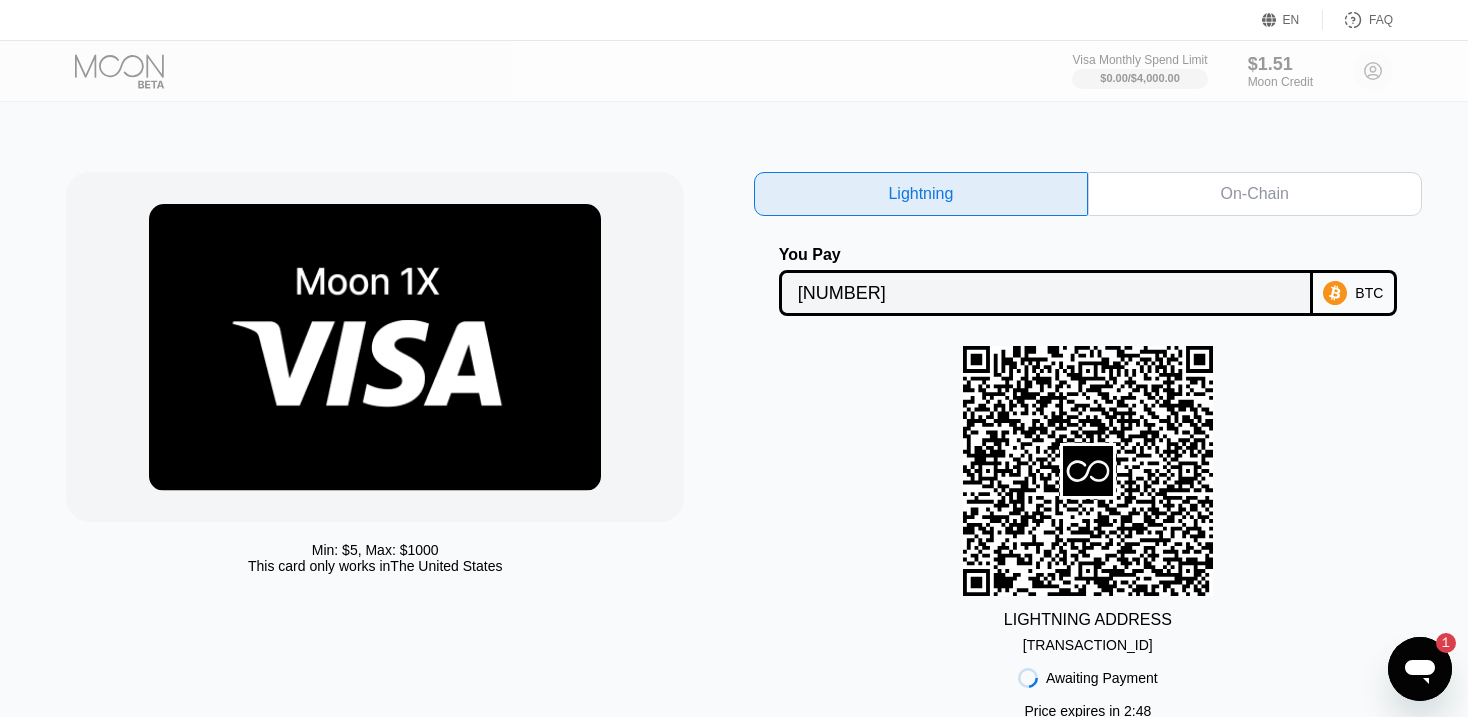 click on "On-Chain" at bounding box center (1254, 194) 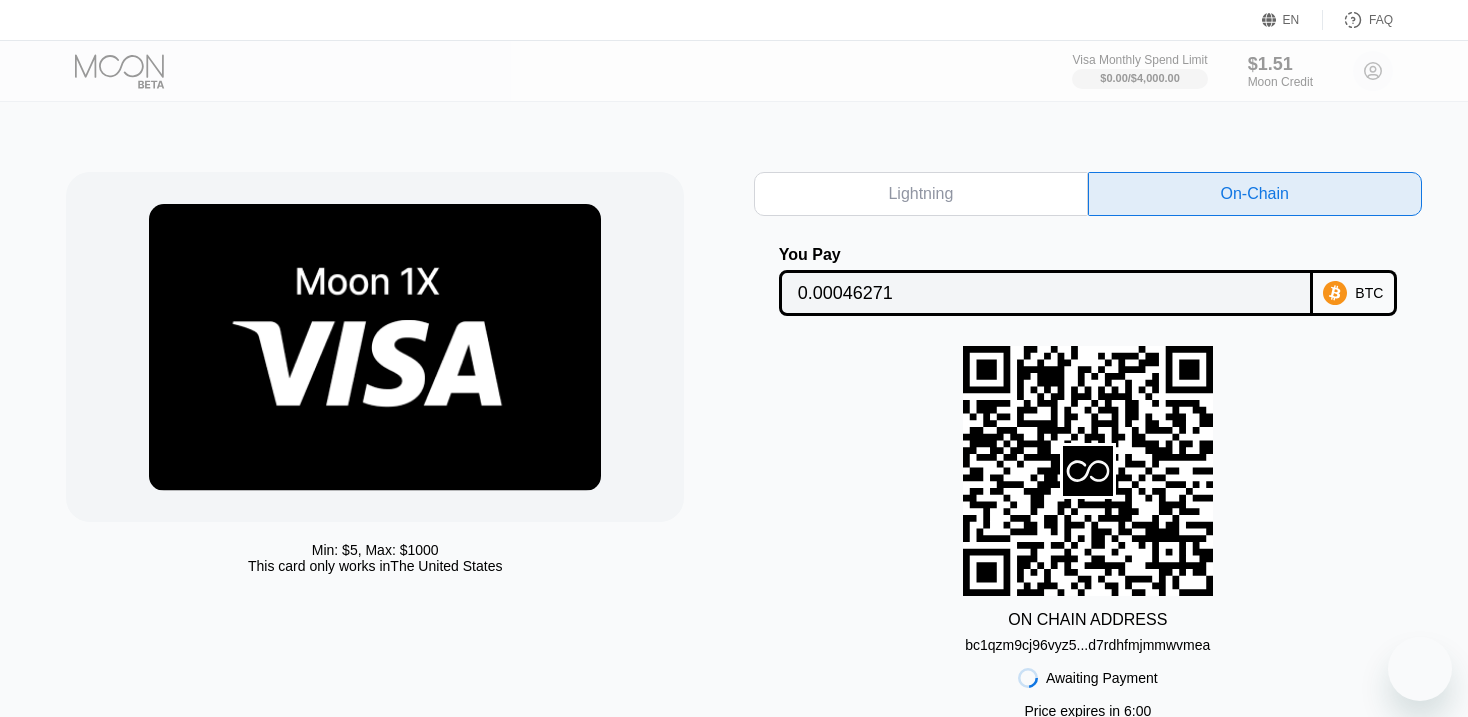 scroll, scrollTop: 0, scrollLeft: 0, axis: both 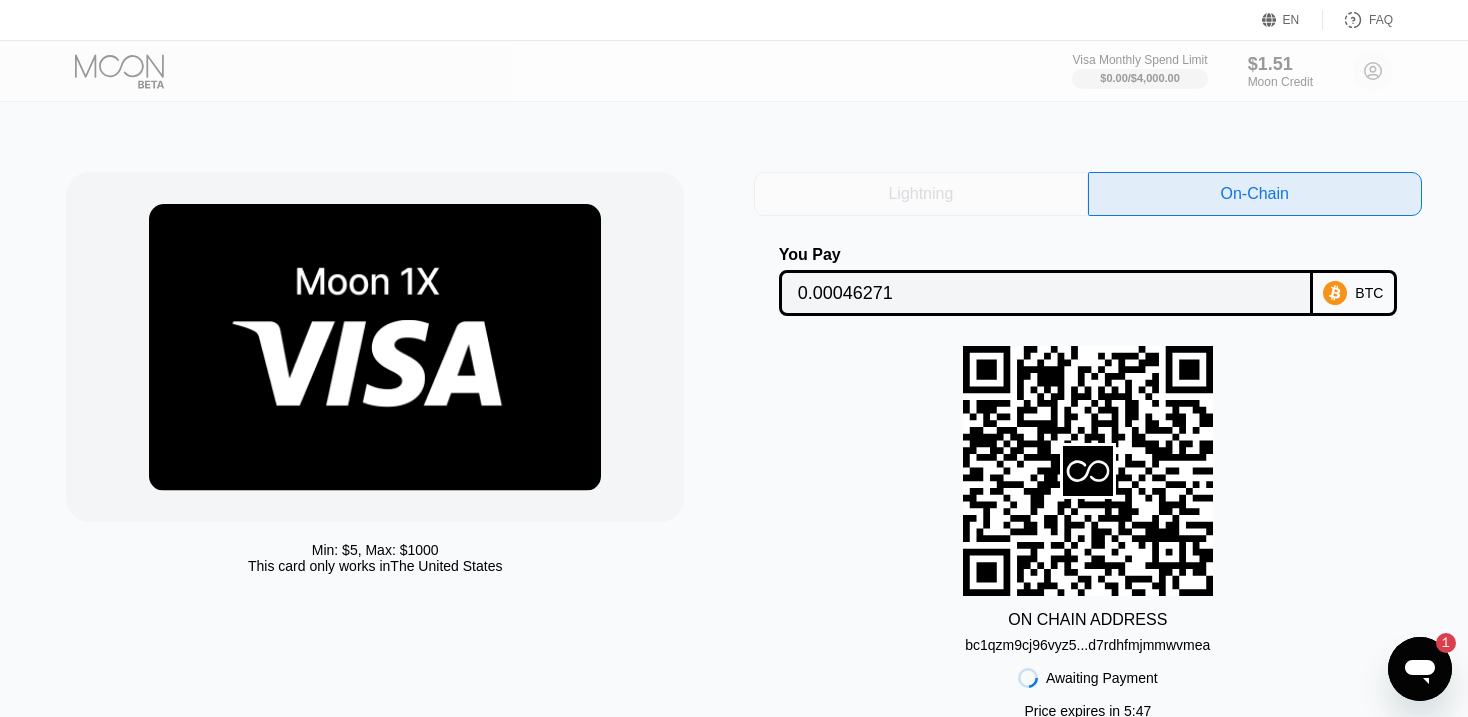 click on "Lightning" at bounding box center (920, 194) 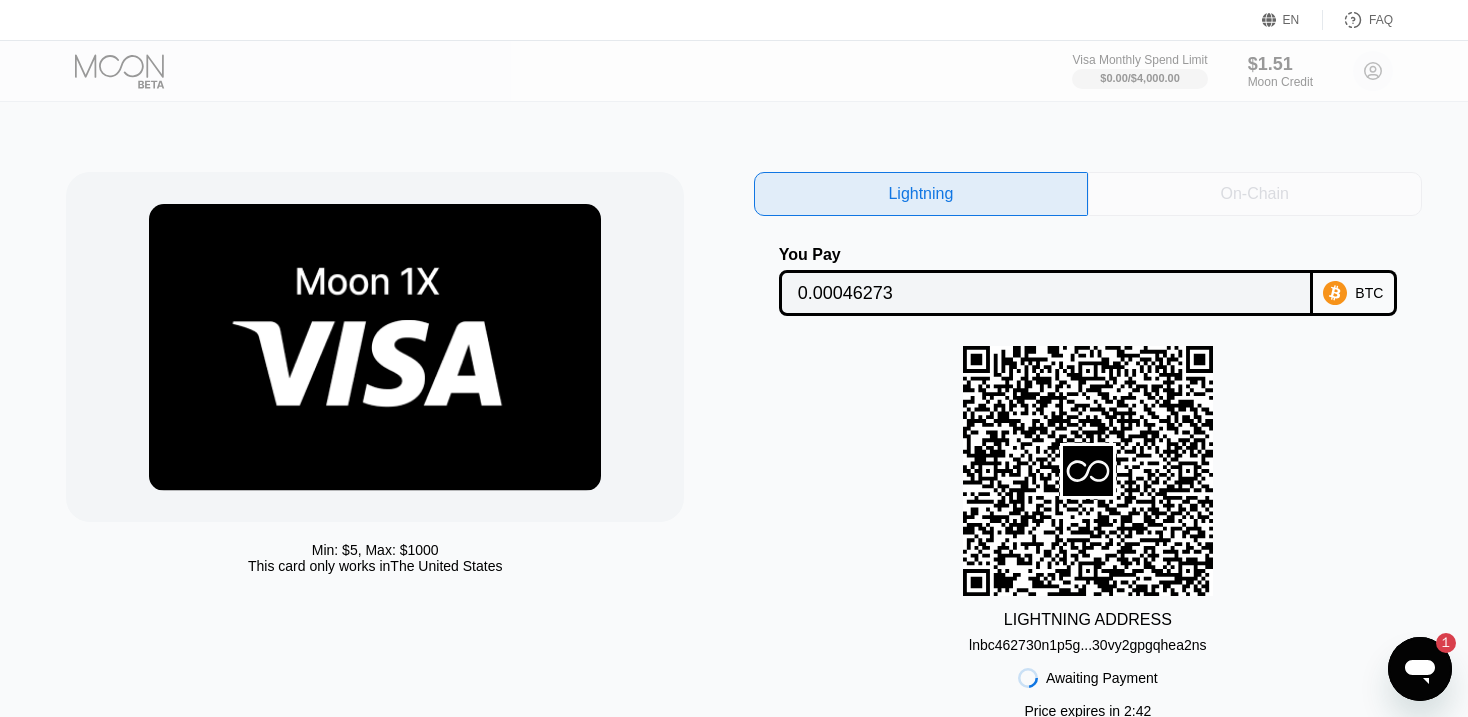 click on "On-Chain" at bounding box center [1255, 194] 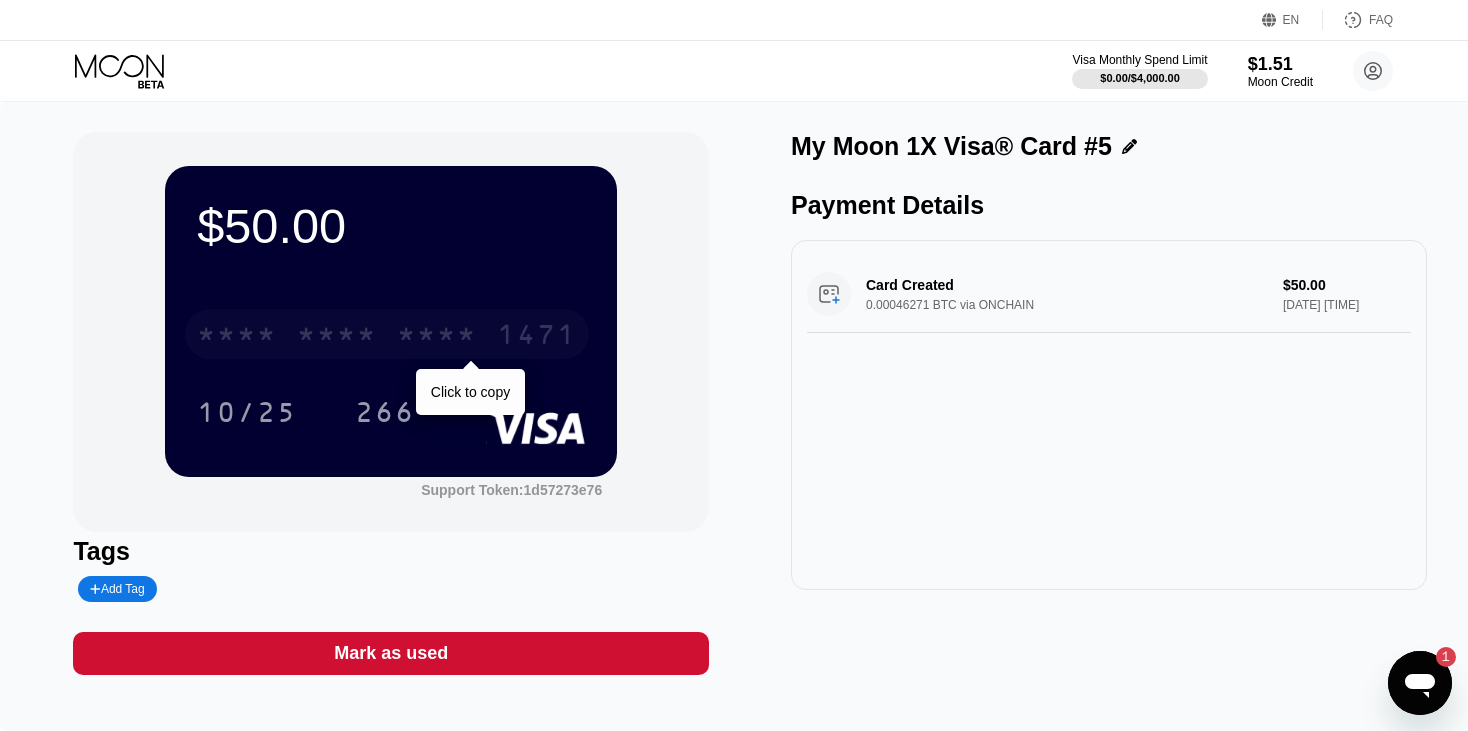 click on "* * * *" at bounding box center [337, 337] 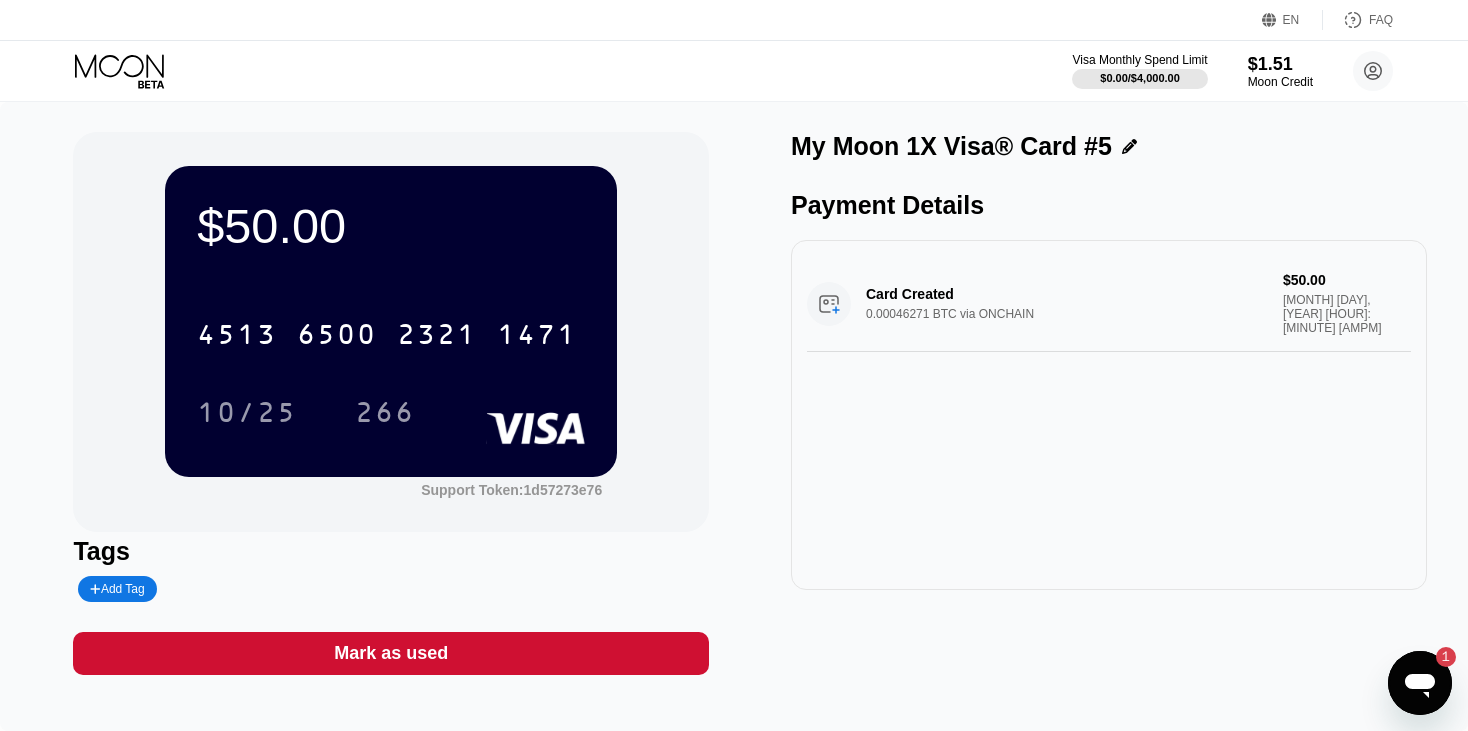 scroll, scrollTop: 0, scrollLeft: 0, axis: both 